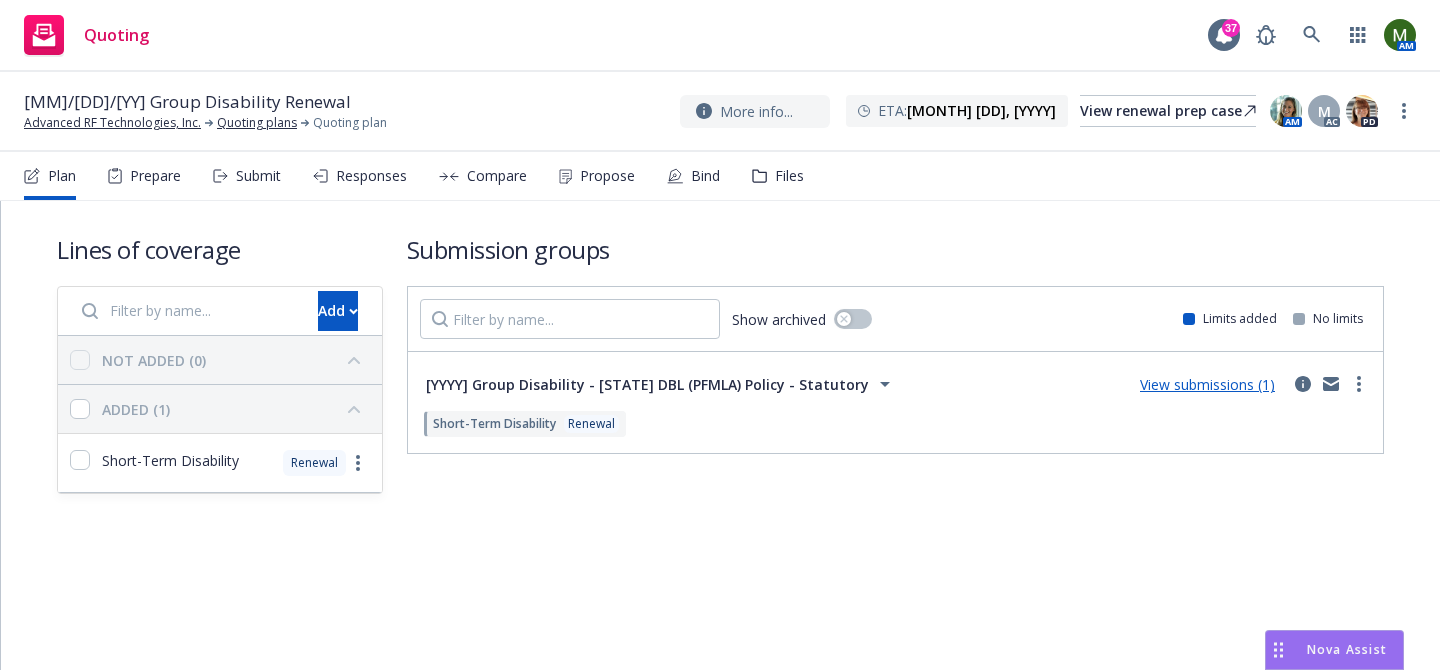 scroll, scrollTop: 0, scrollLeft: 0, axis: both 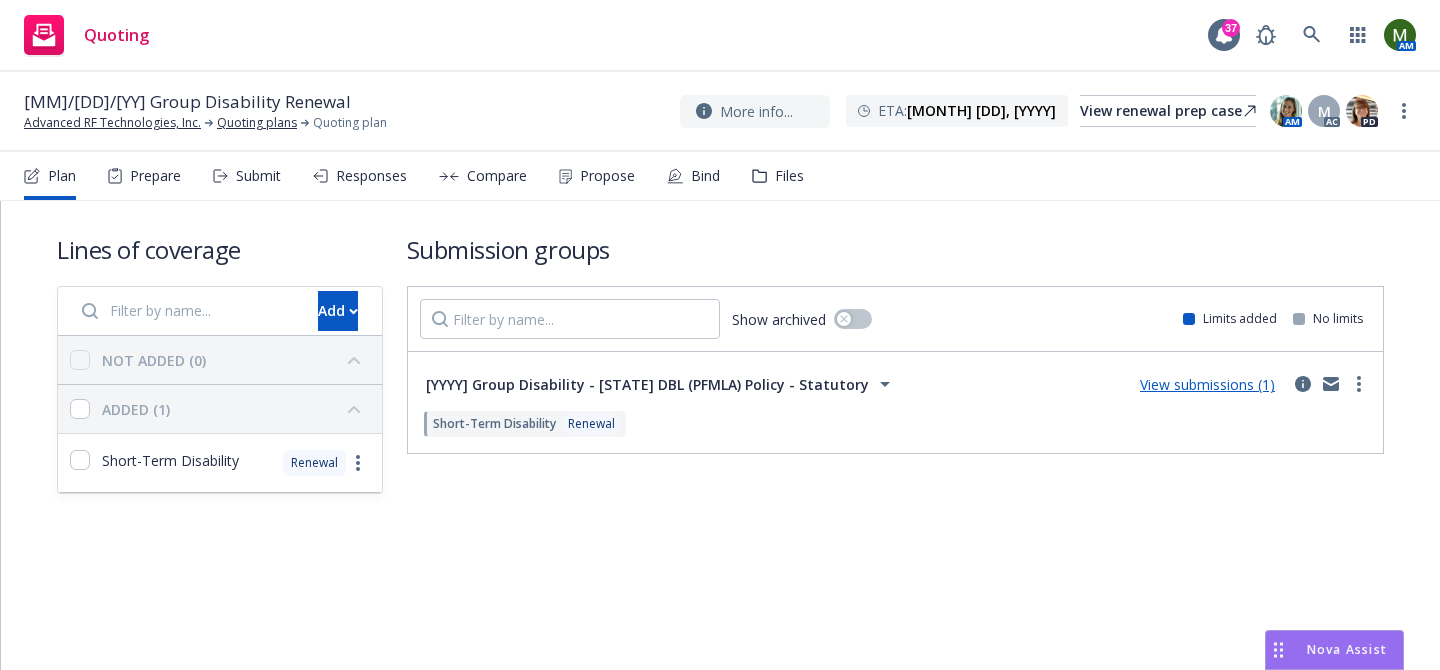 click on "Submit" at bounding box center [258, 176] 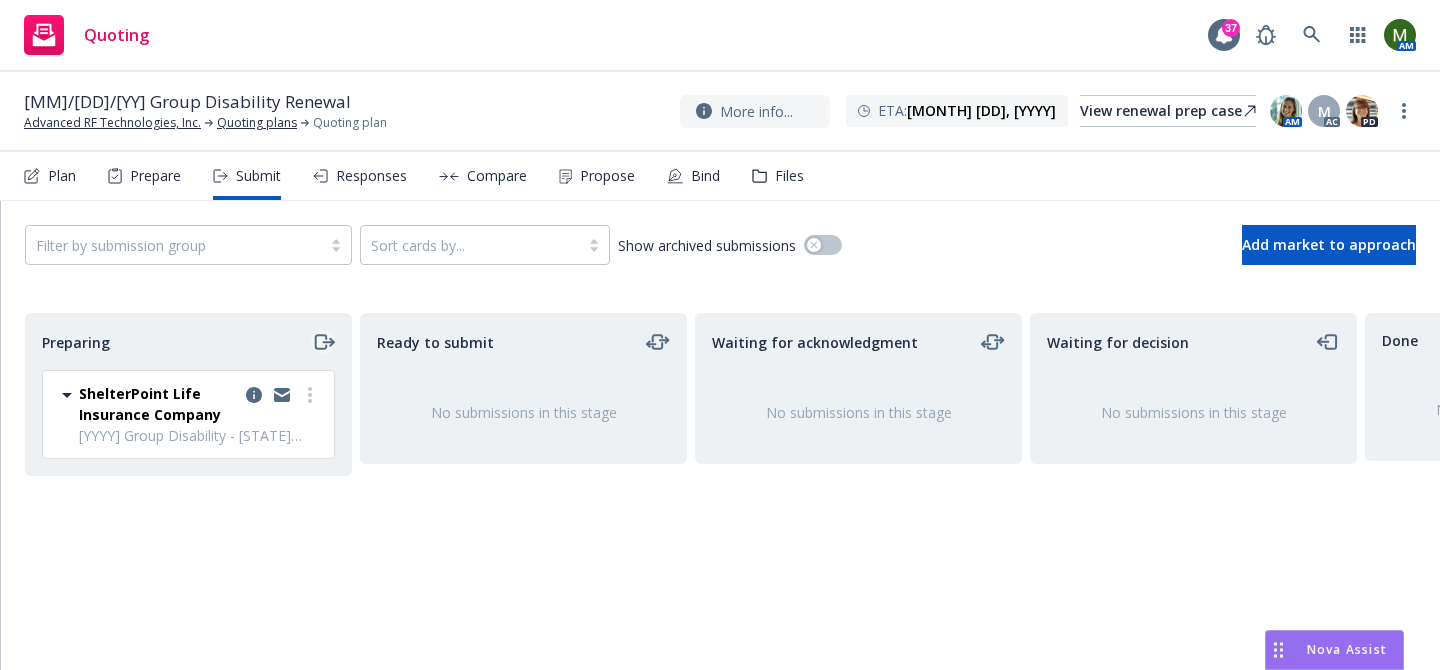 click 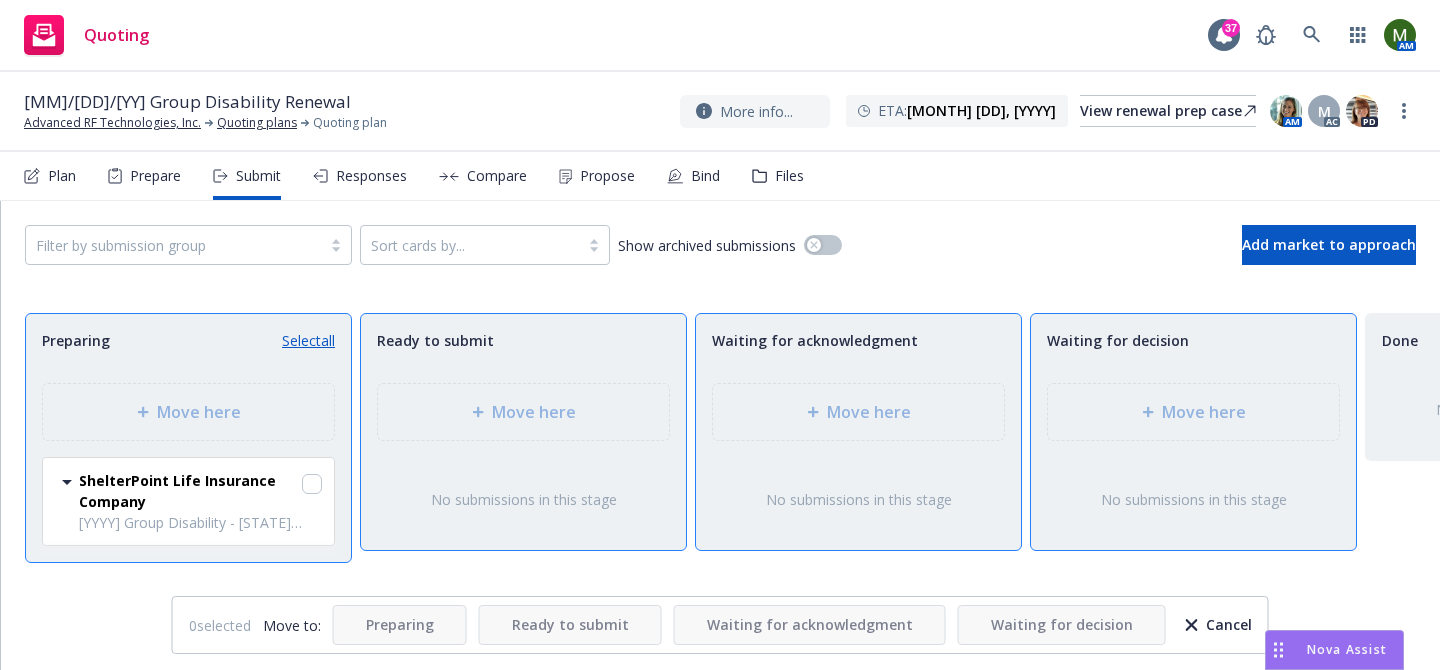 click on "Select  all" at bounding box center (308, 340) 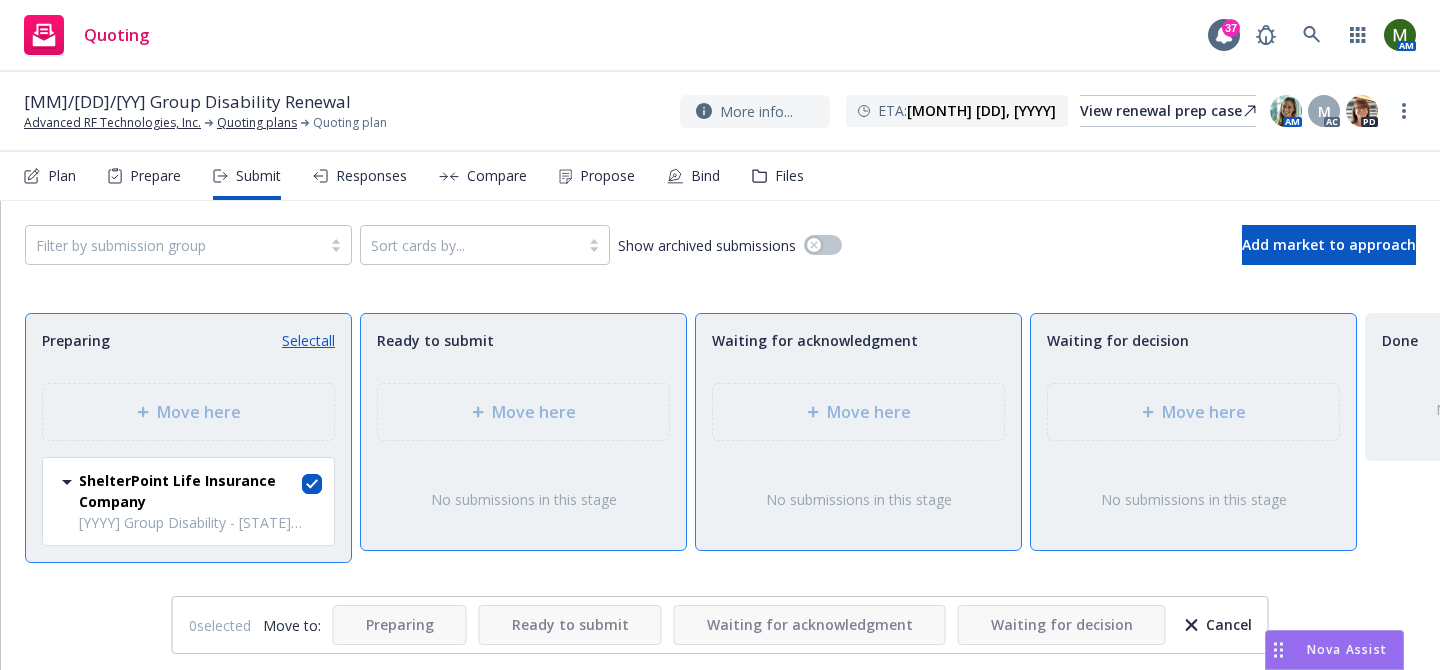checkbox on "true" 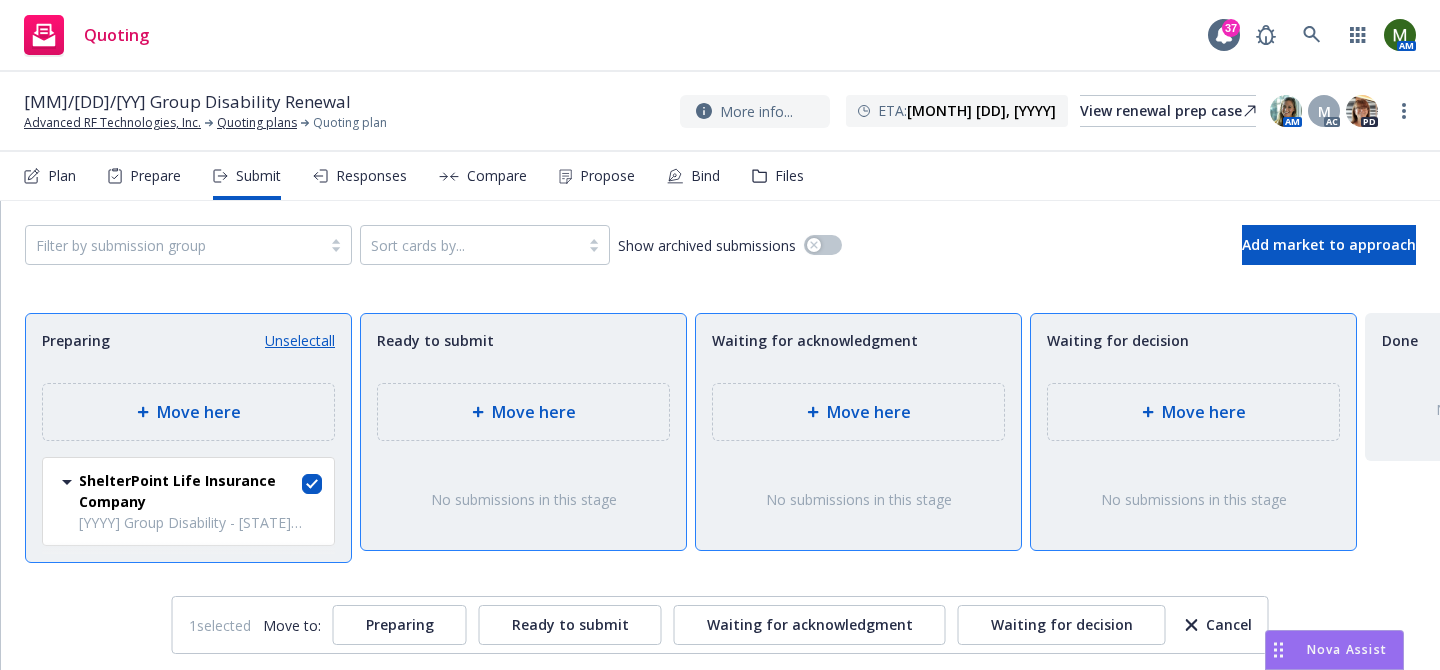 click at bounding box center [482, 412] 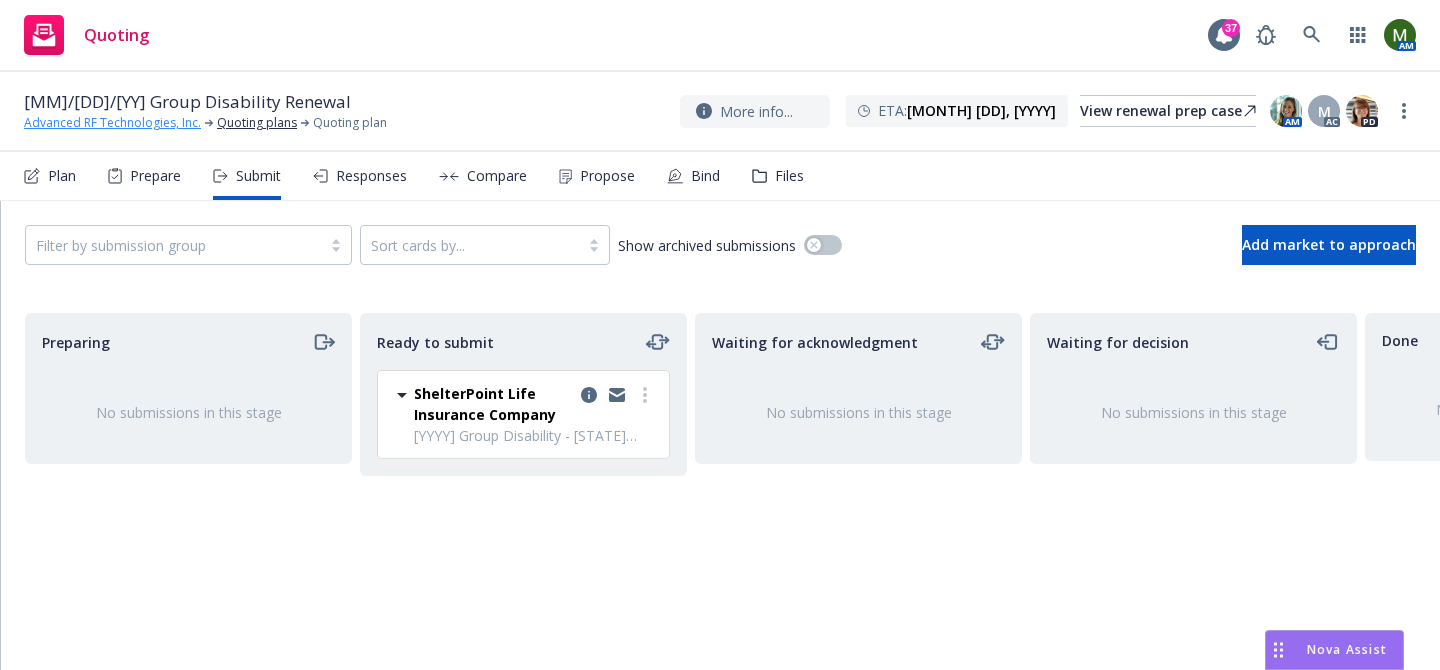 click on "Advanced RF Technologies, Inc." at bounding box center [112, 123] 